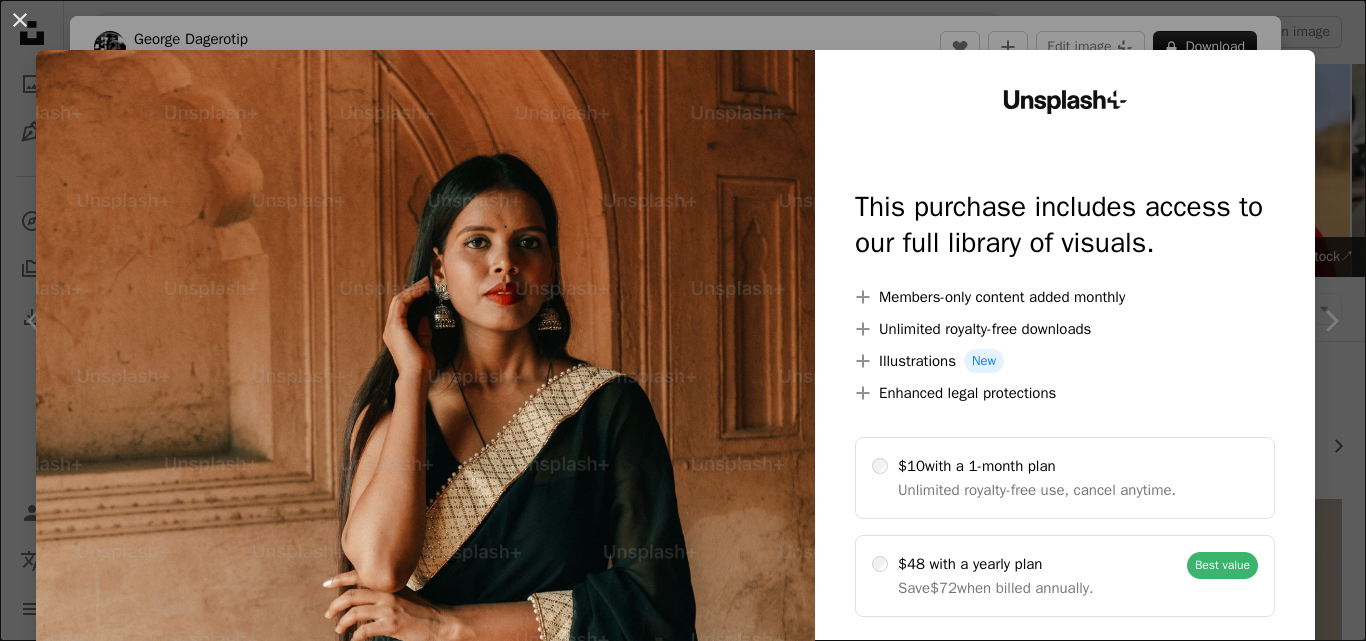 scroll, scrollTop: 1867, scrollLeft: 0, axis: vertical 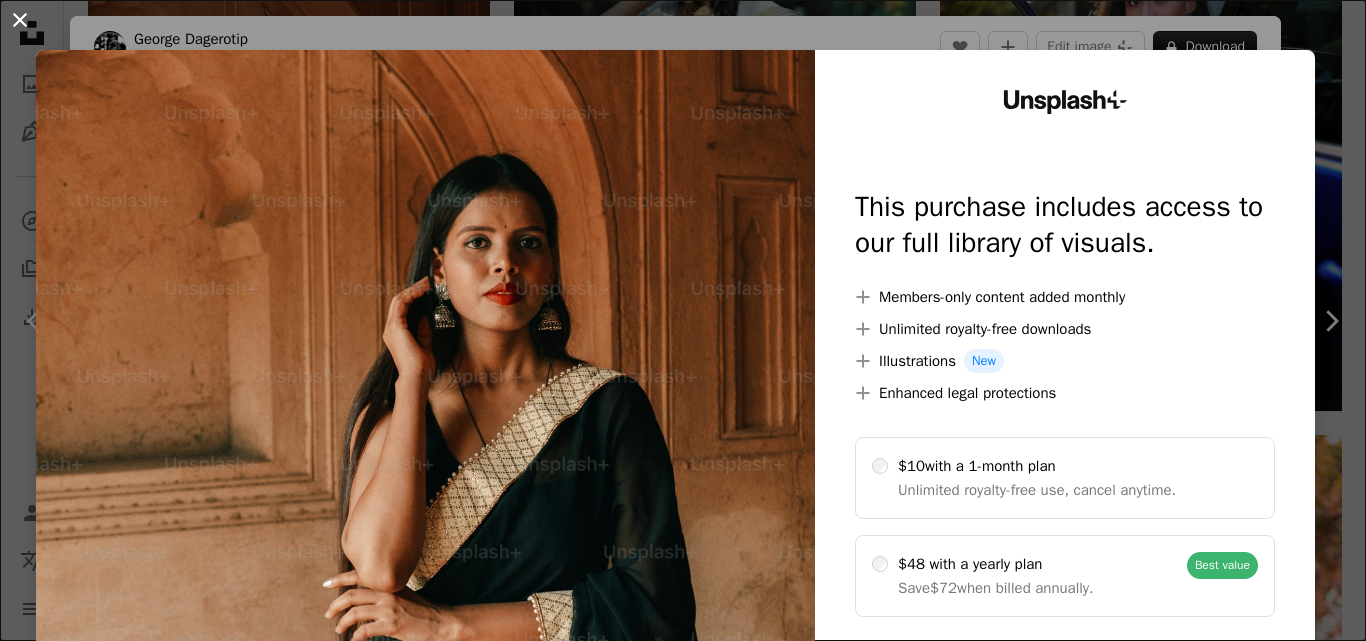 click on "An X shape" at bounding box center (20, 20) 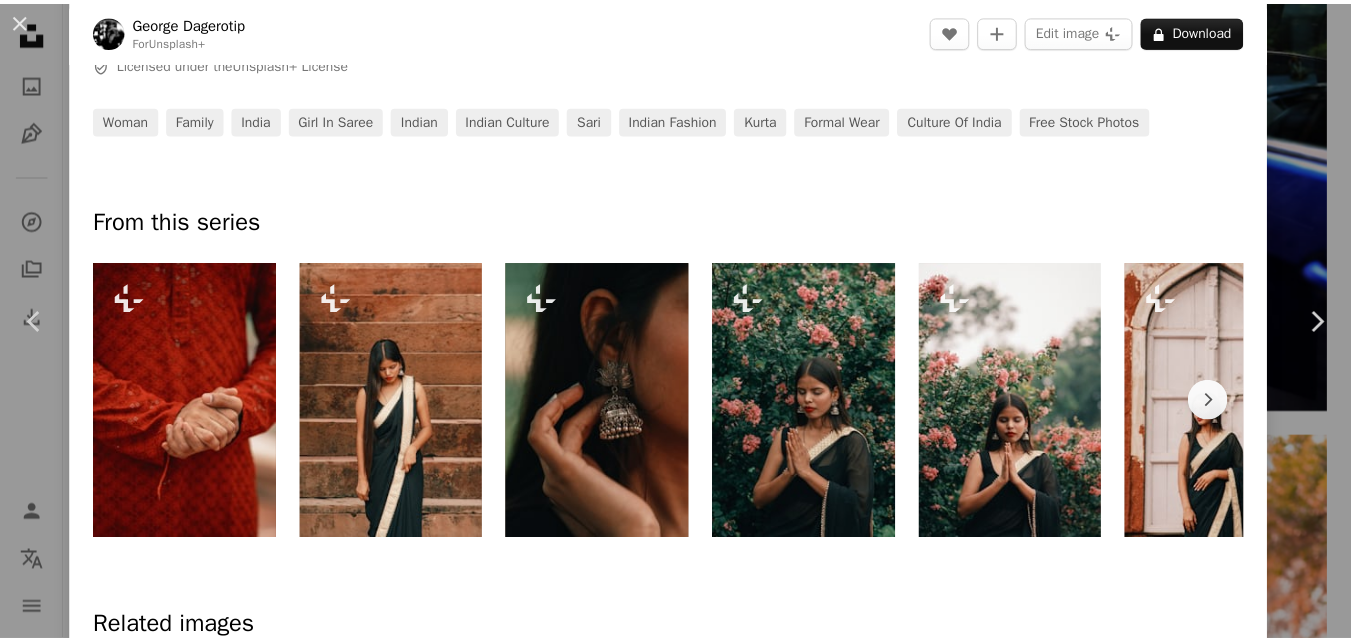 scroll, scrollTop: 1067, scrollLeft: 0, axis: vertical 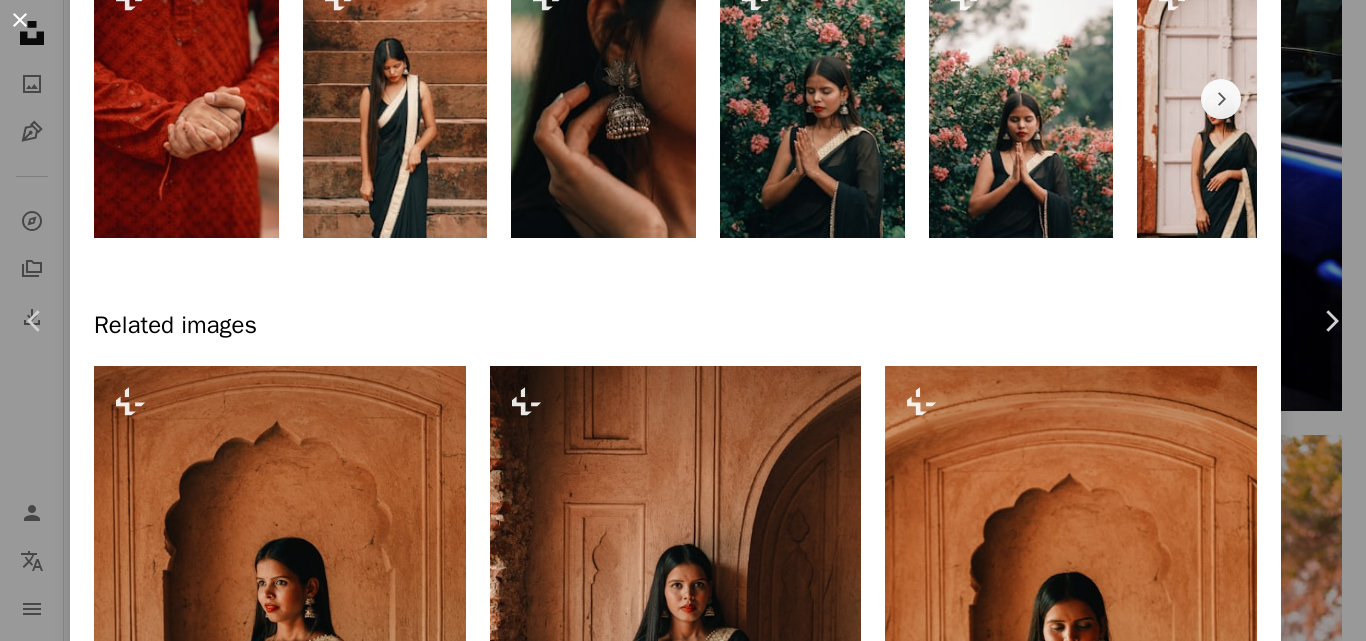 click on "An X shape" at bounding box center (20, 20) 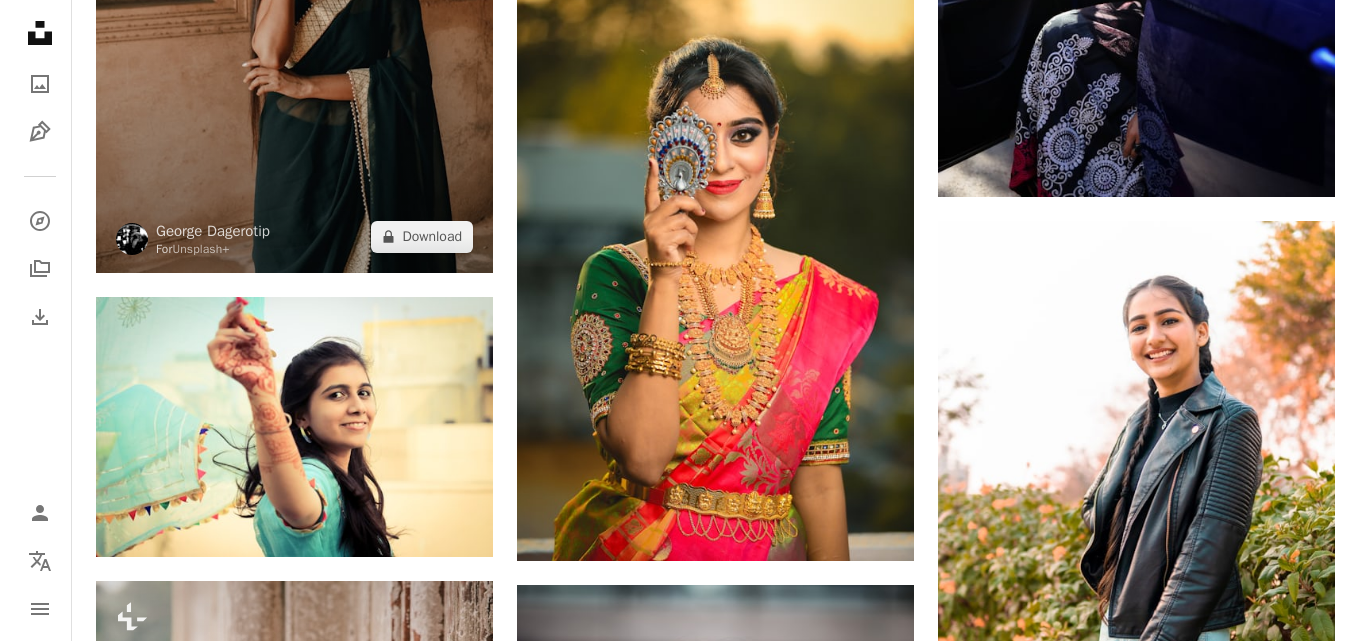 scroll, scrollTop: 2400, scrollLeft: 0, axis: vertical 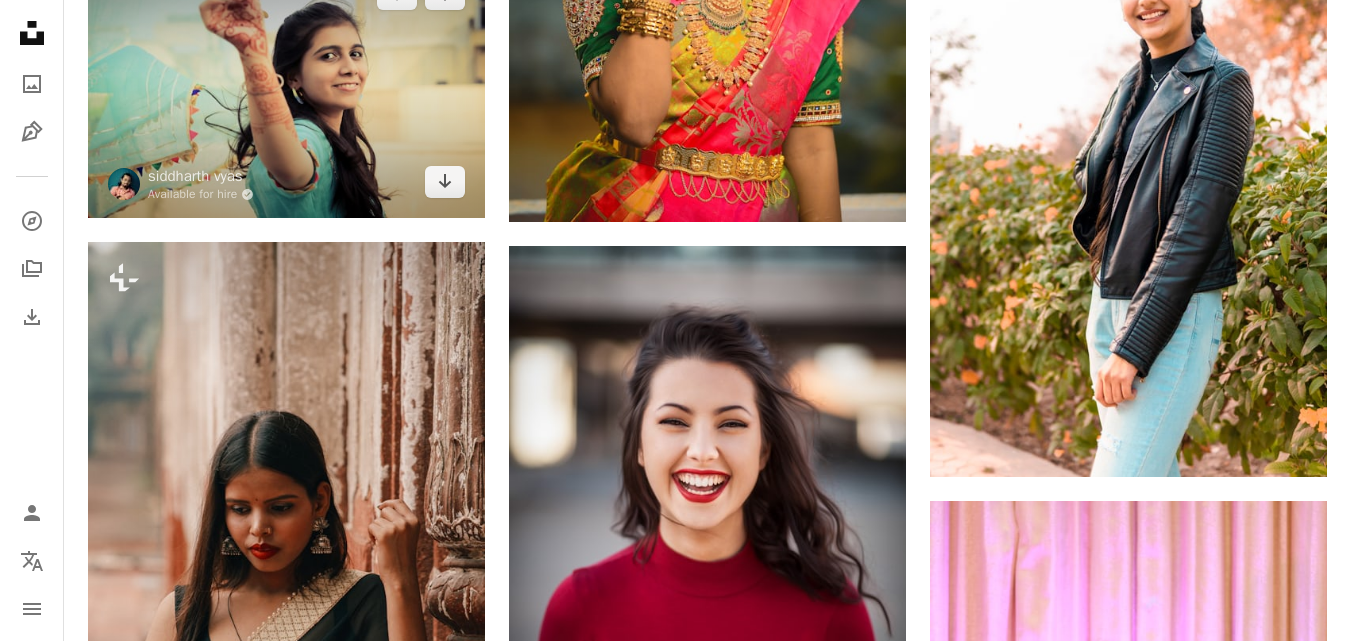 click at bounding box center [286, 88] 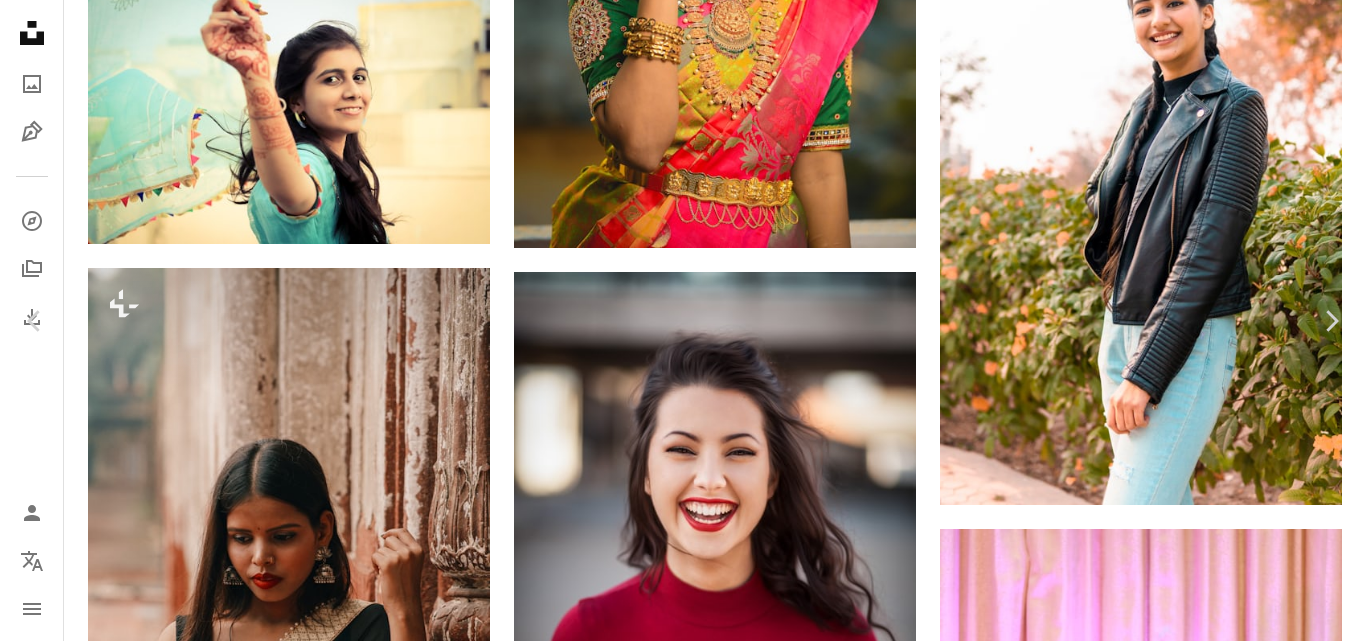 click on "Download free" at bounding box center (1167, 3318) 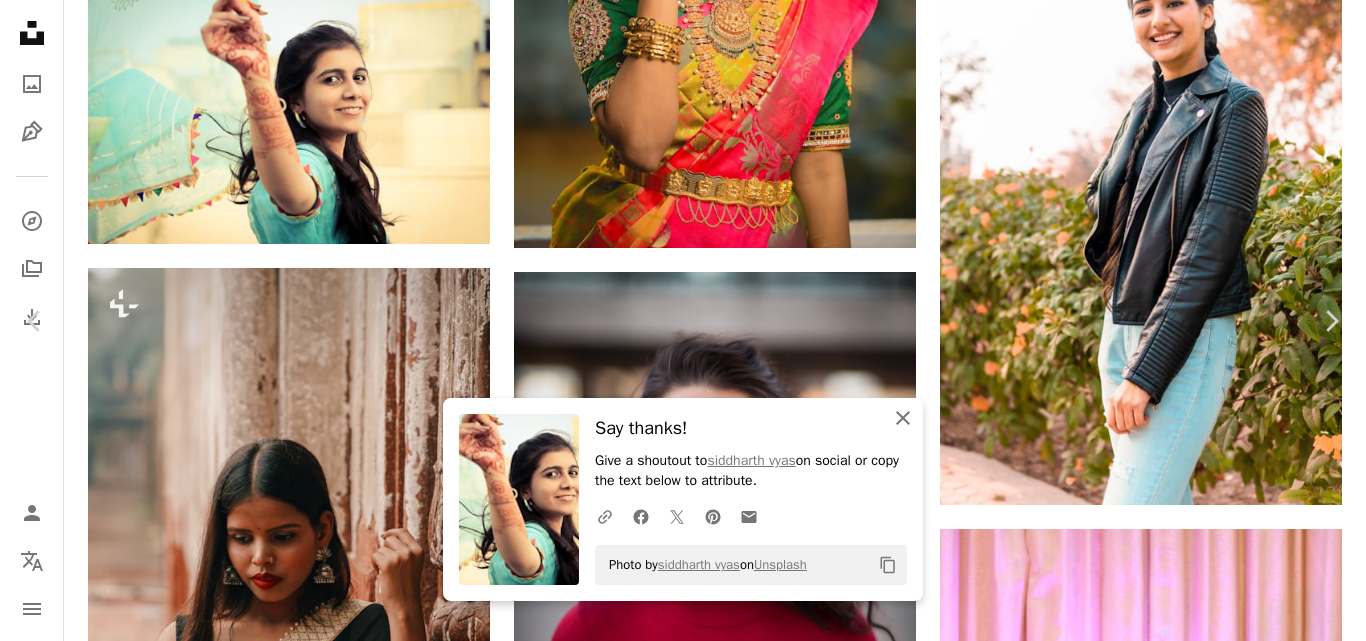 click 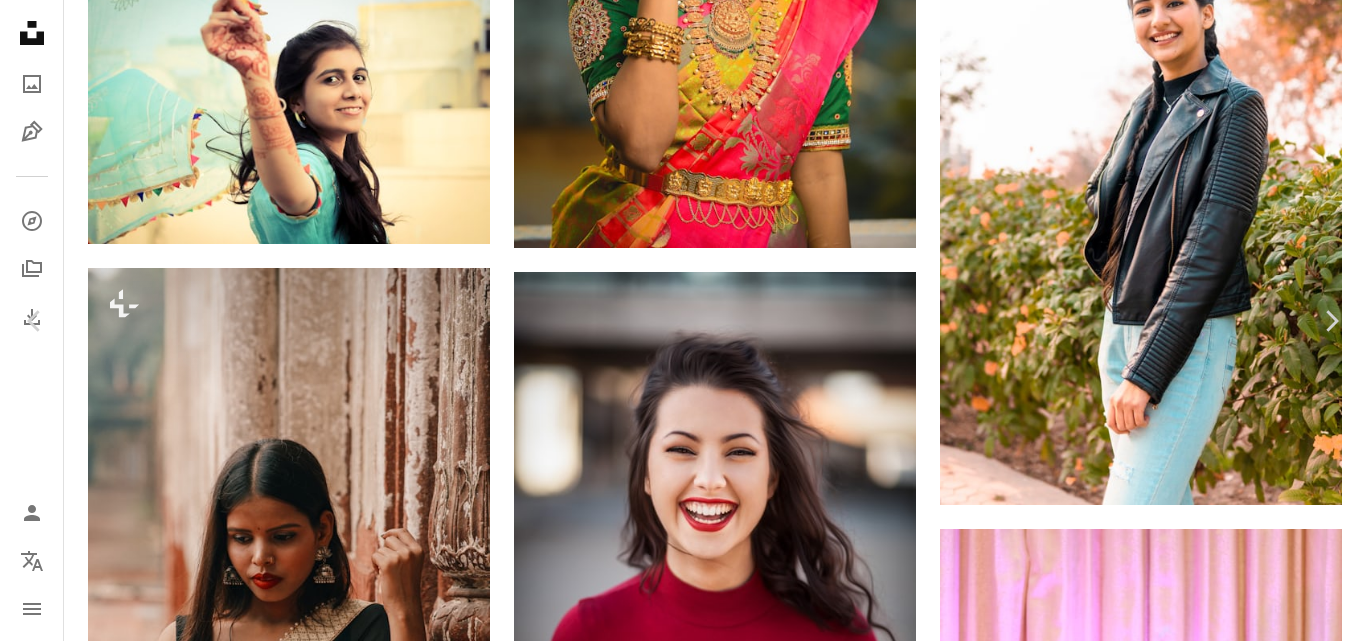 scroll, scrollTop: 1333, scrollLeft: 0, axis: vertical 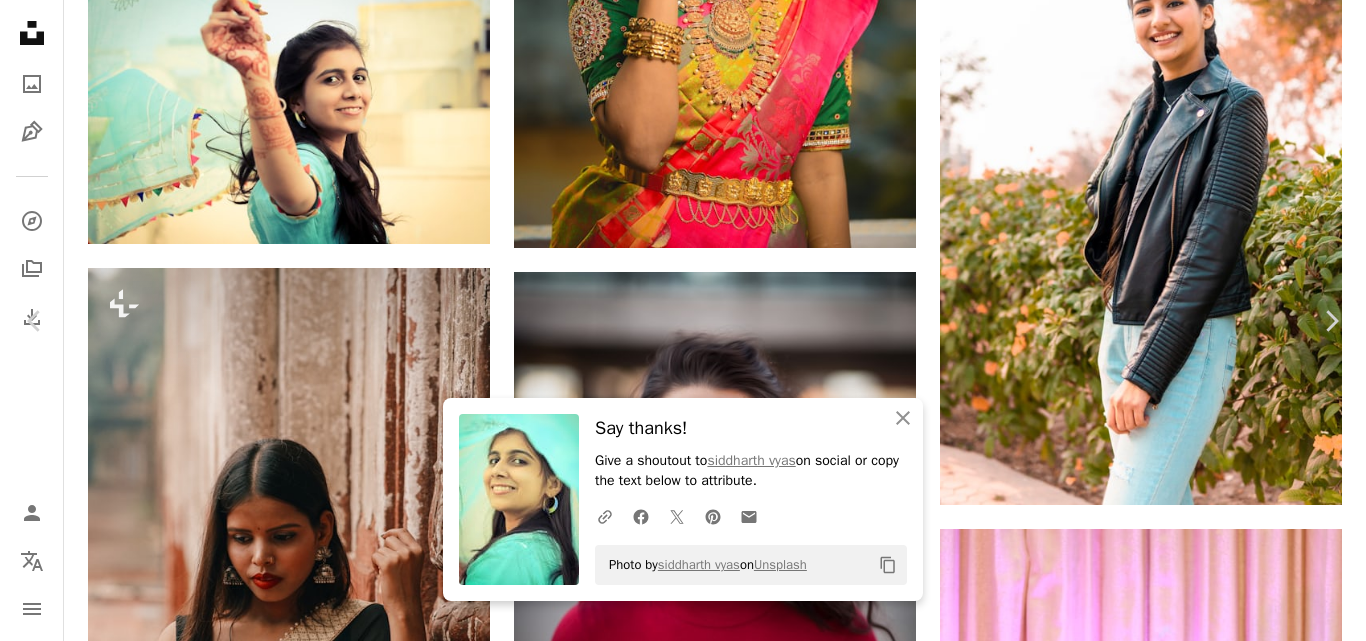 click on "Download free" at bounding box center (1167, 3318) 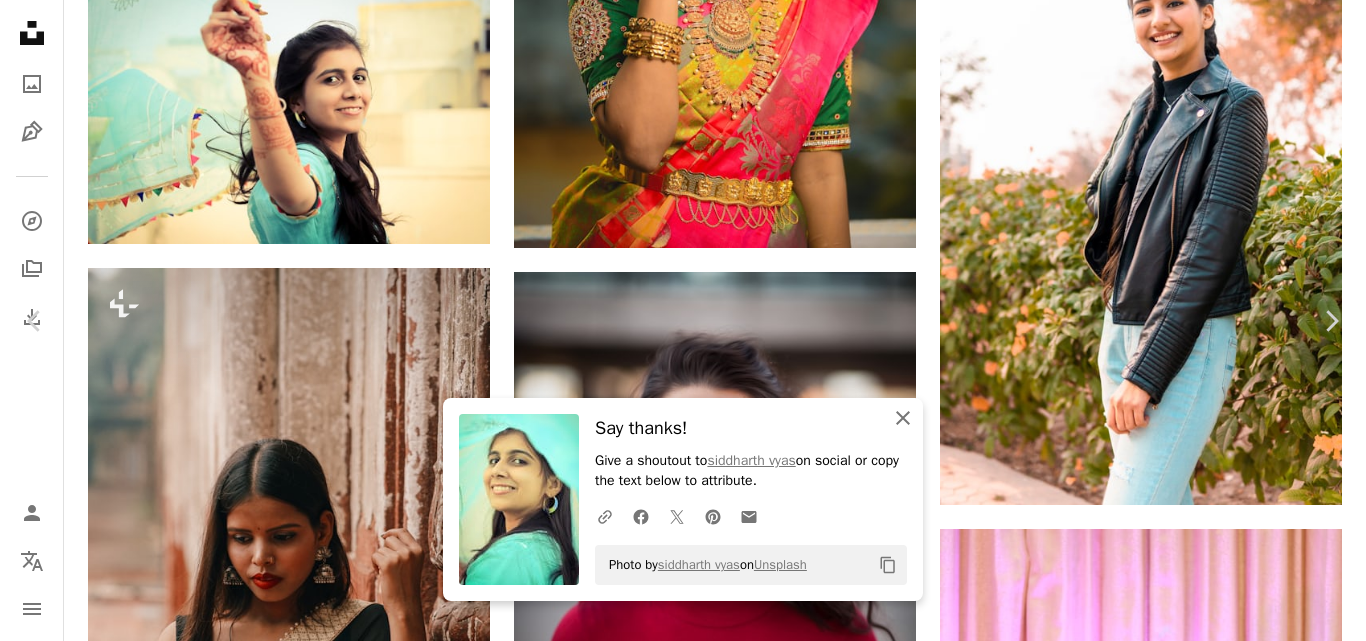 click on "An X shape" 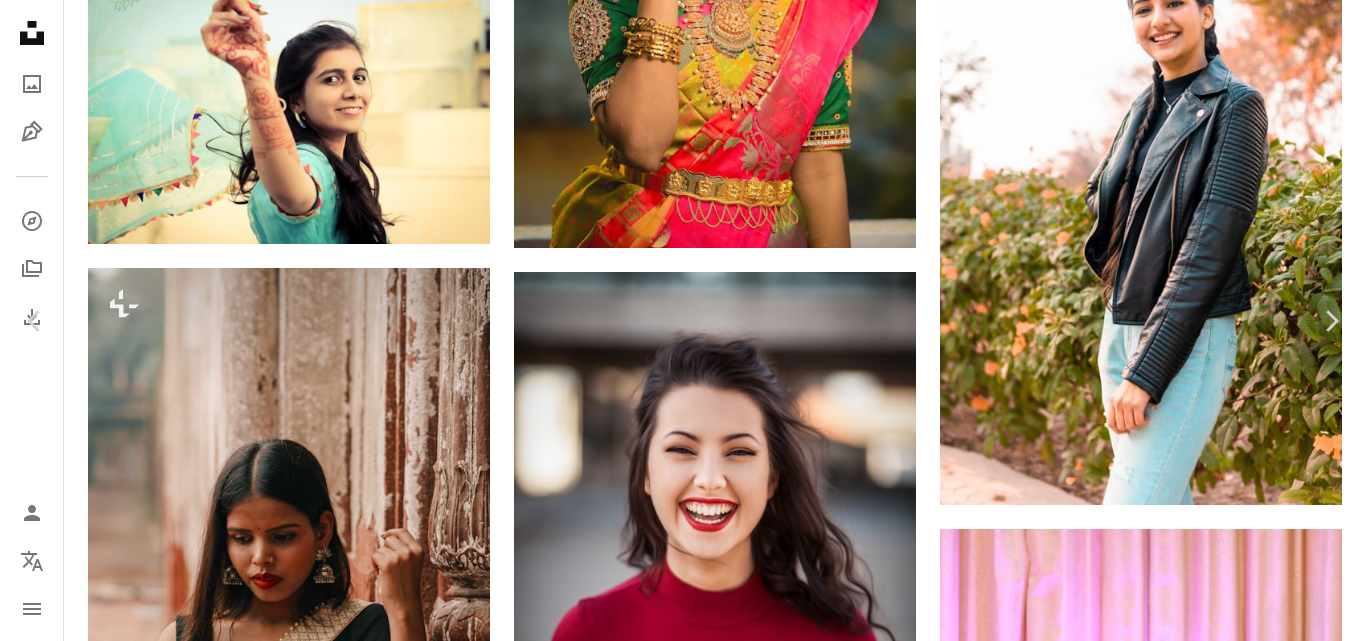 scroll, scrollTop: 1200, scrollLeft: 0, axis: vertical 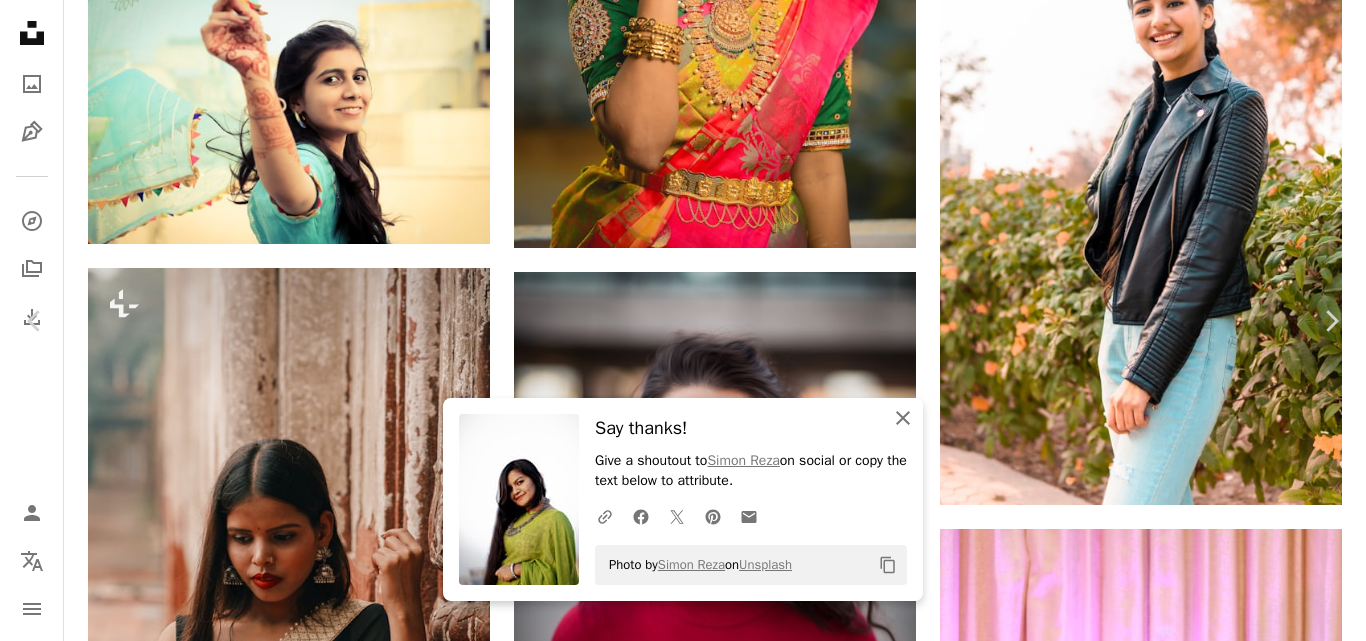 drag, startPoint x: 897, startPoint y: 421, endPoint x: 882, endPoint y: 414, distance: 16.552946 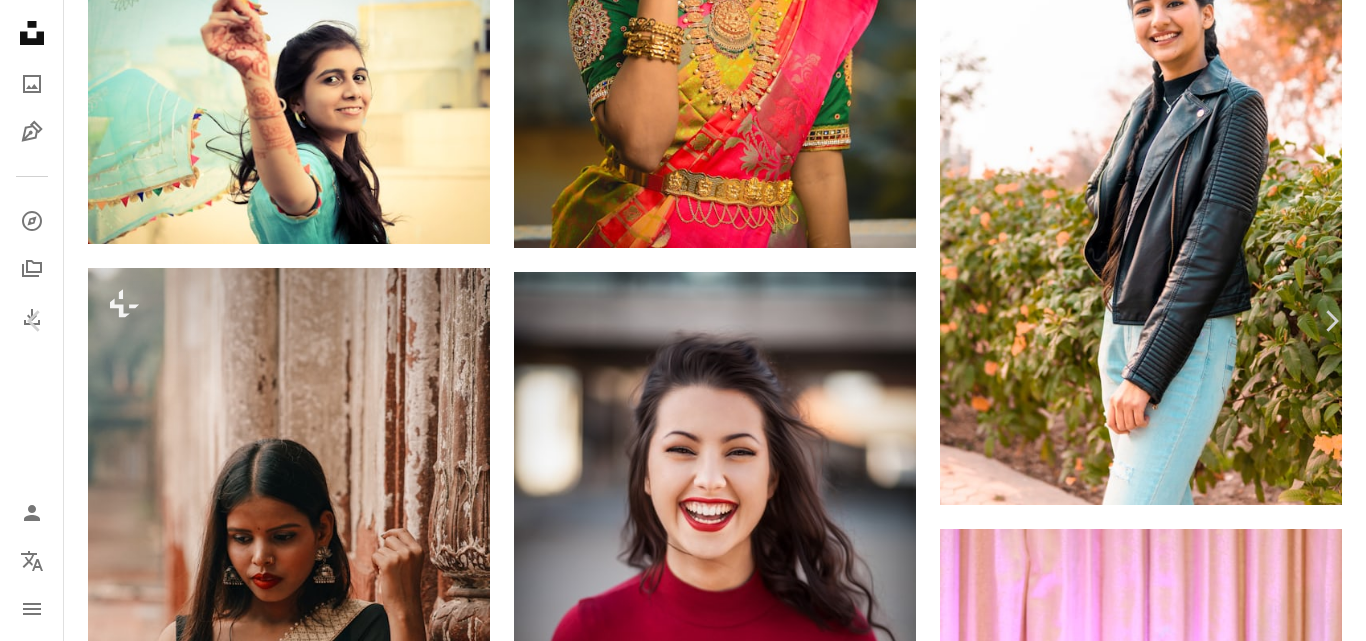 click on "An X shape" at bounding box center (20, 20) 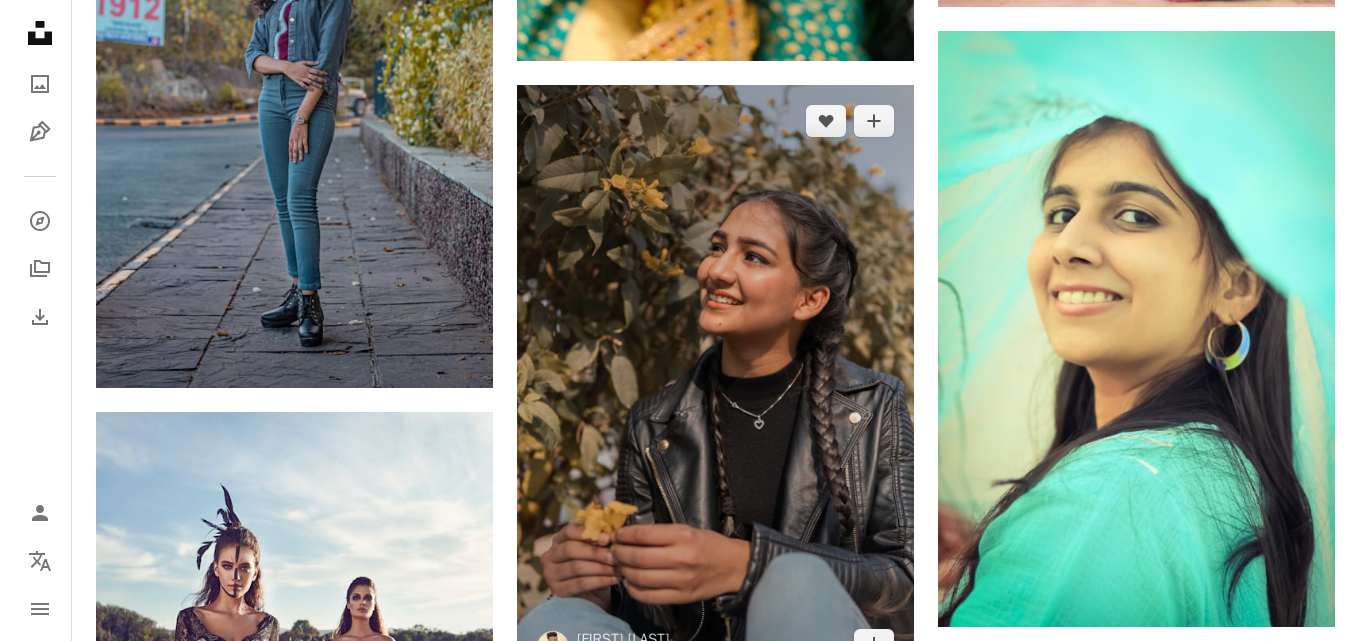 scroll, scrollTop: 3467, scrollLeft: 0, axis: vertical 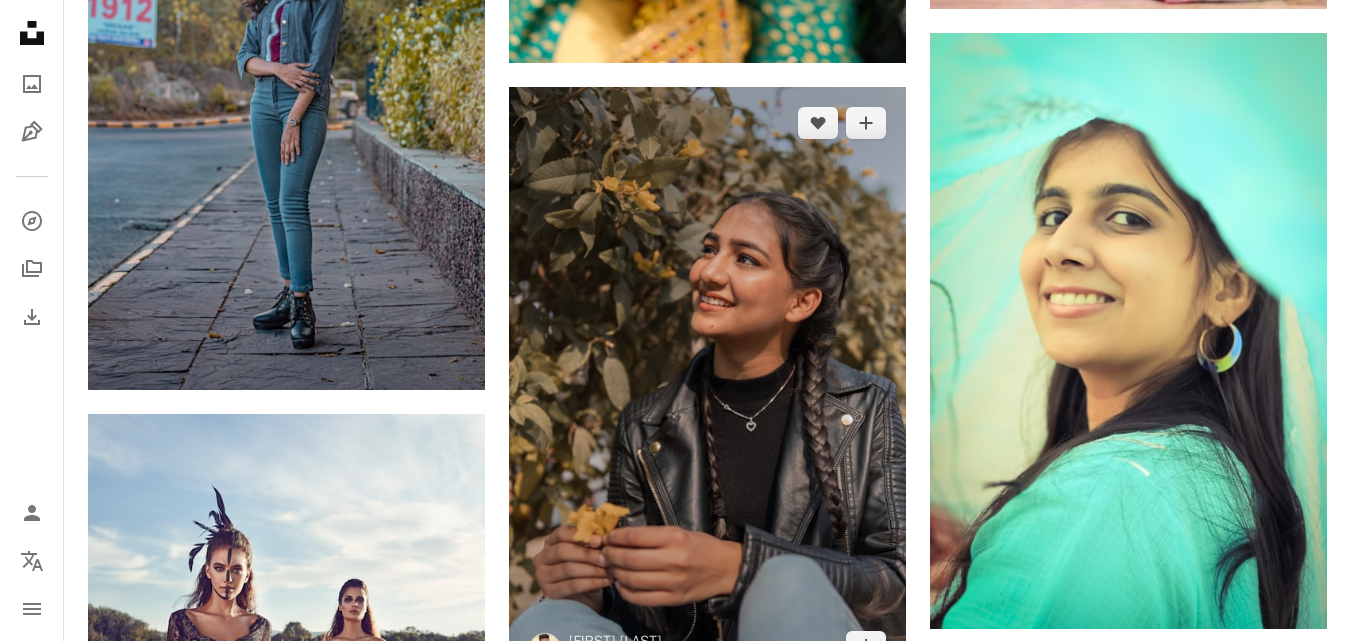 click at bounding box center (707, 385) 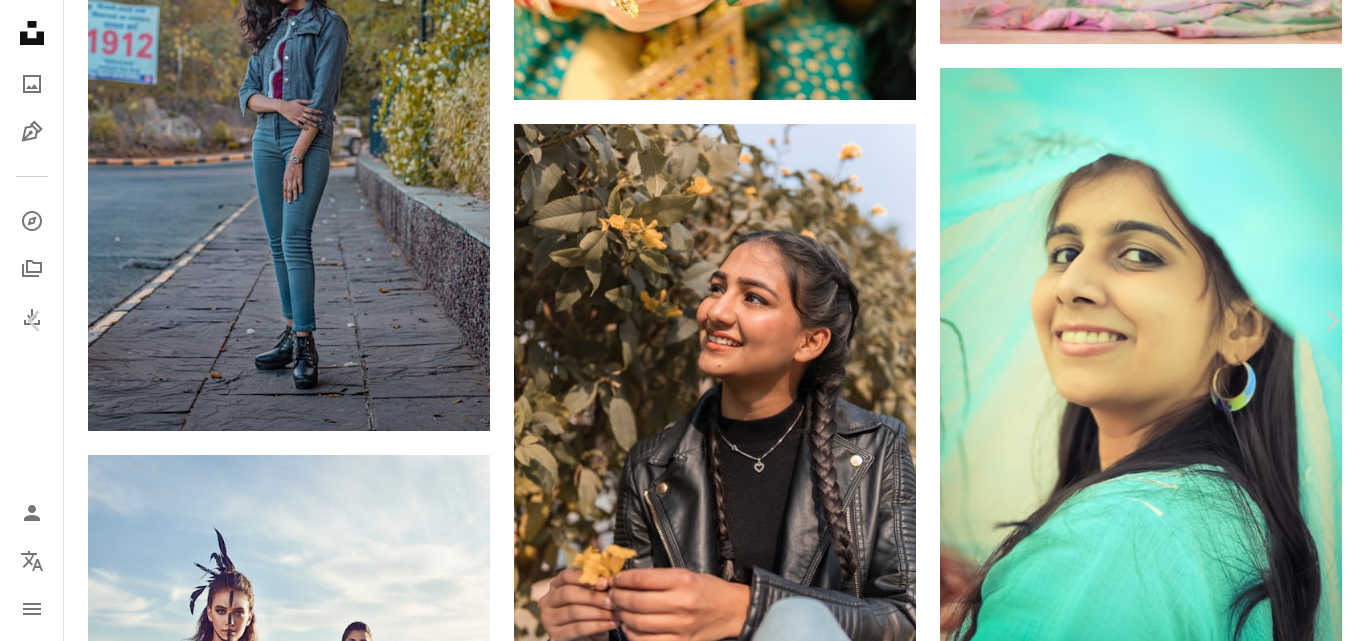 click on "Download free" at bounding box center [1167, 5965] 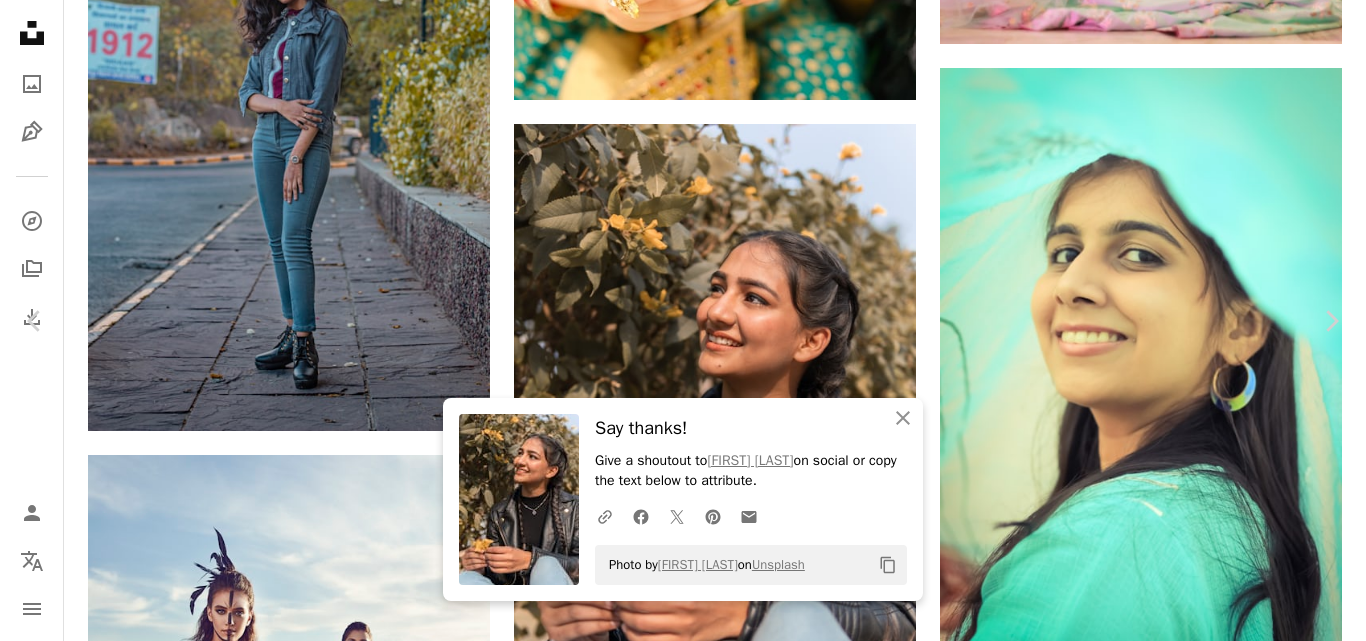 scroll, scrollTop: 667, scrollLeft: 0, axis: vertical 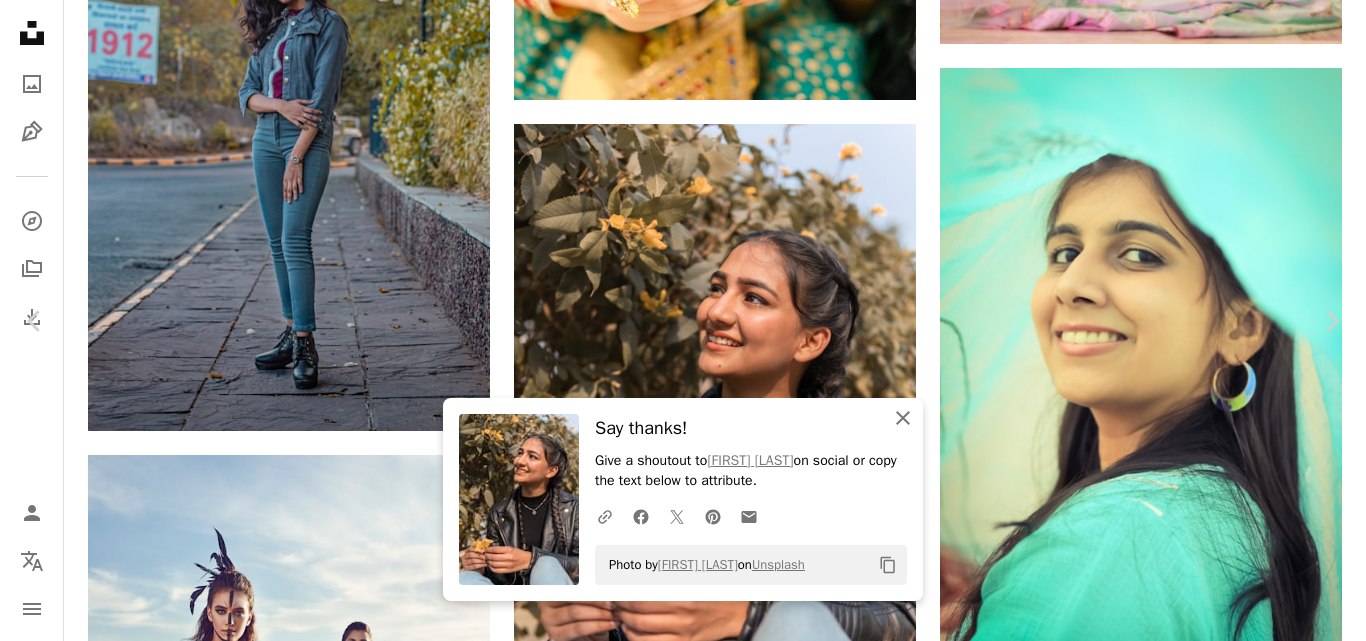 click on "An X shape" 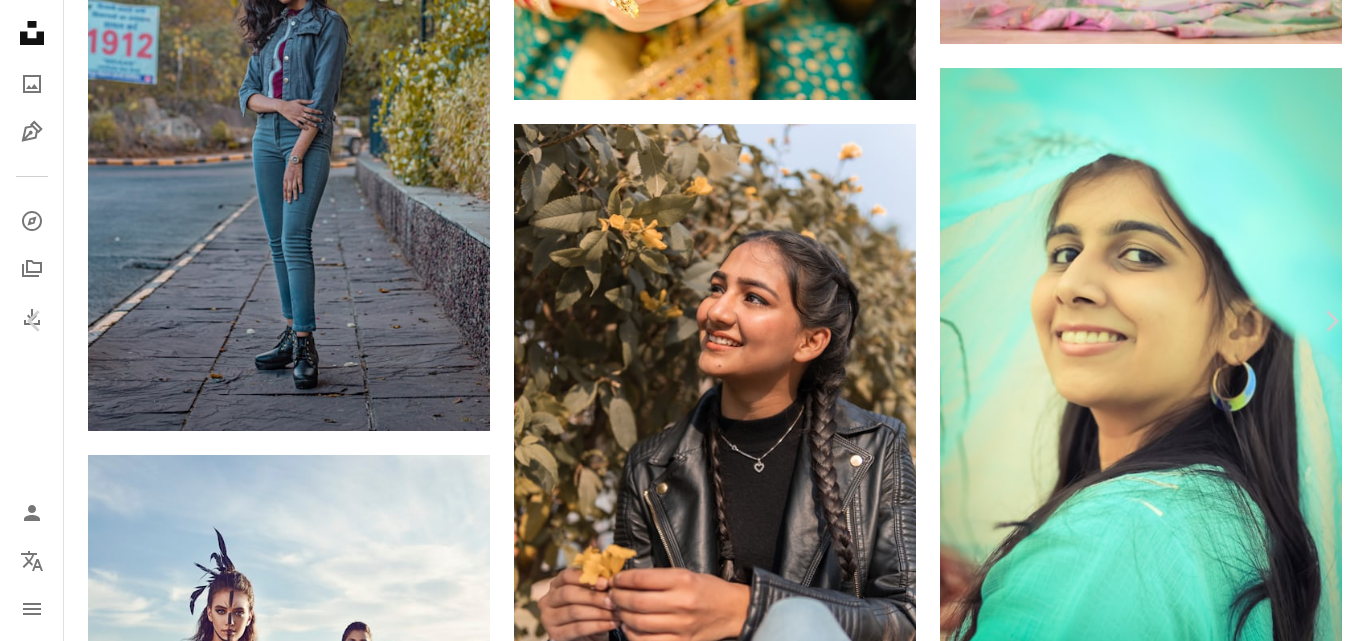 scroll, scrollTop: 2533, scrollLeft: 0, axis: vertical 